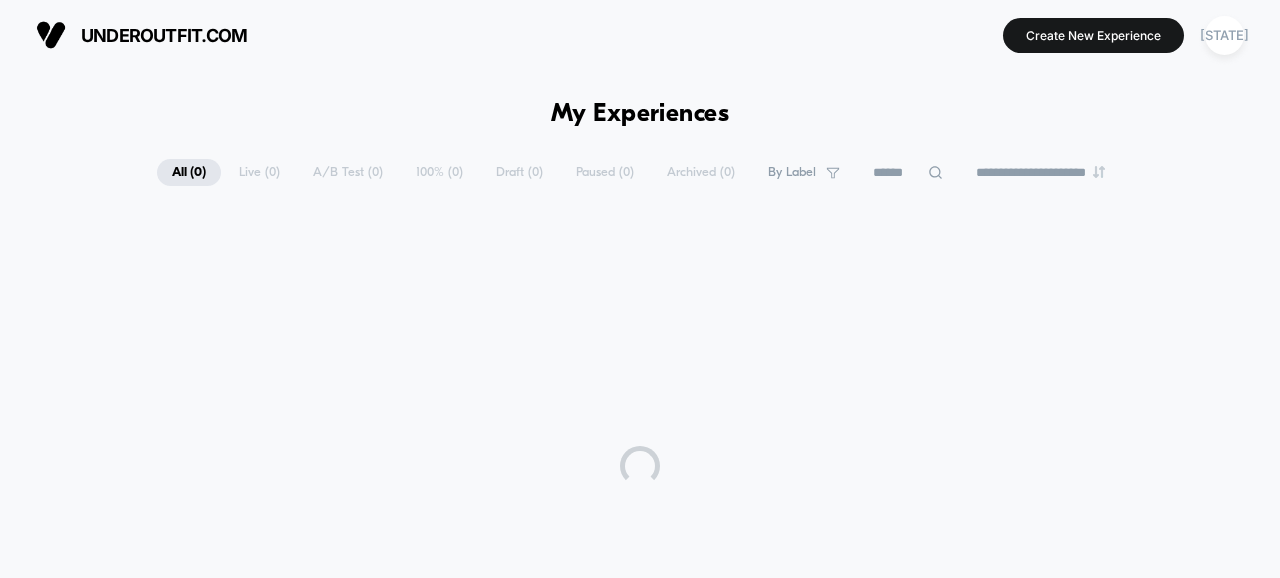 scroll, scrollTop: 0, scrollLeft: 0, axis: both 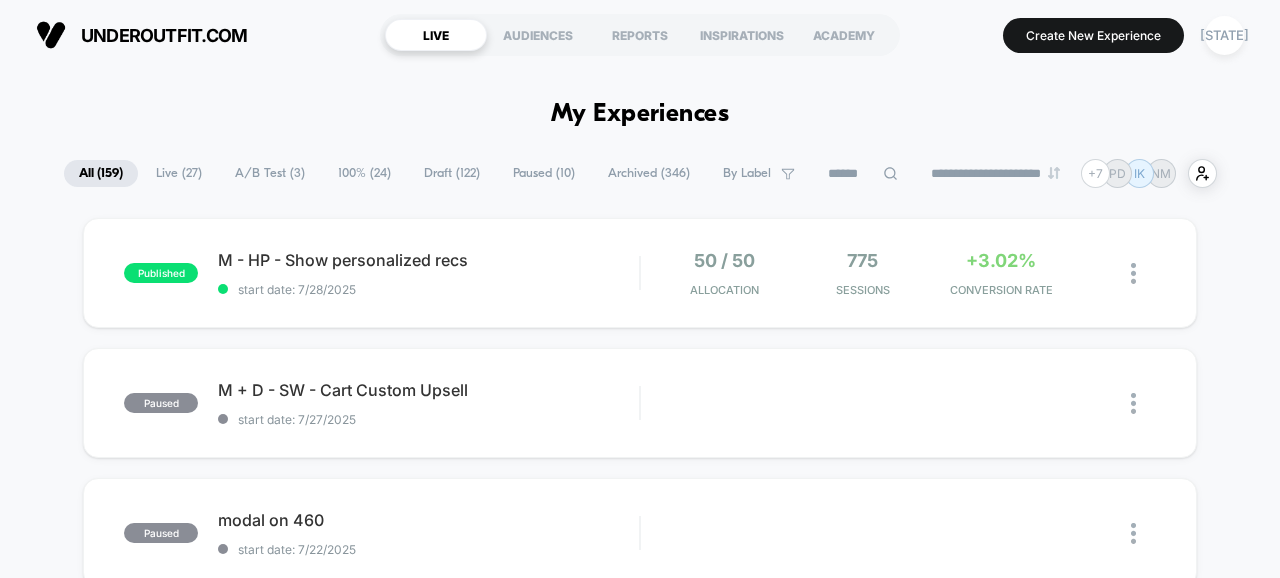 click on "A/B Test ( 3 )" at bounding box center [270, 173] 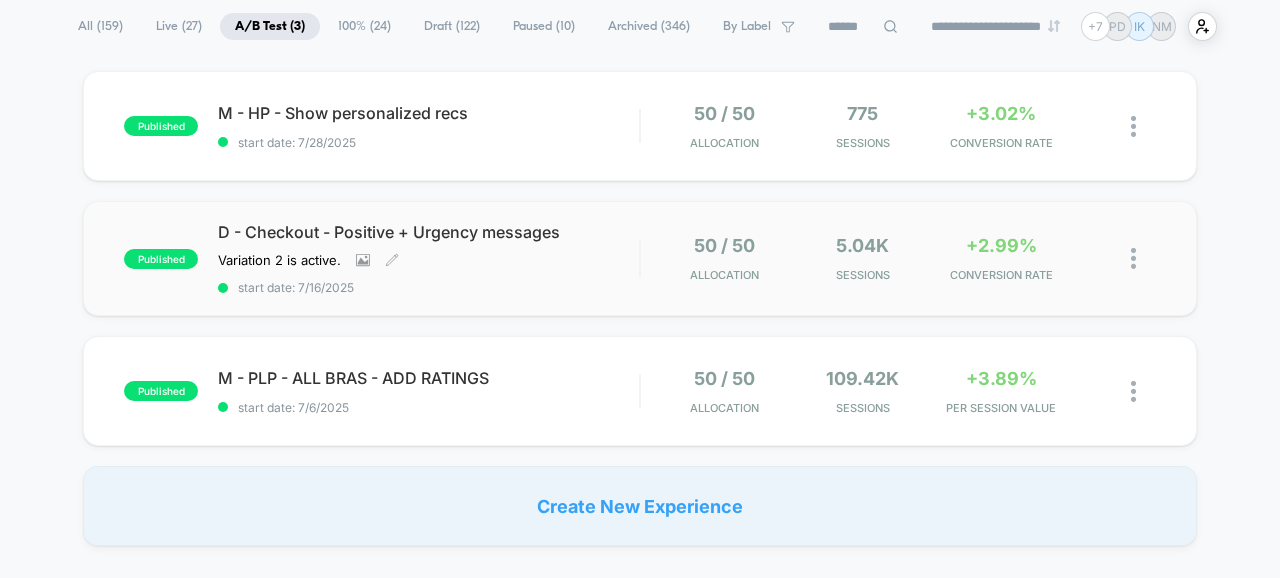 scroll, scrollTop: 148, scrollLeft: 0, axis: vertical 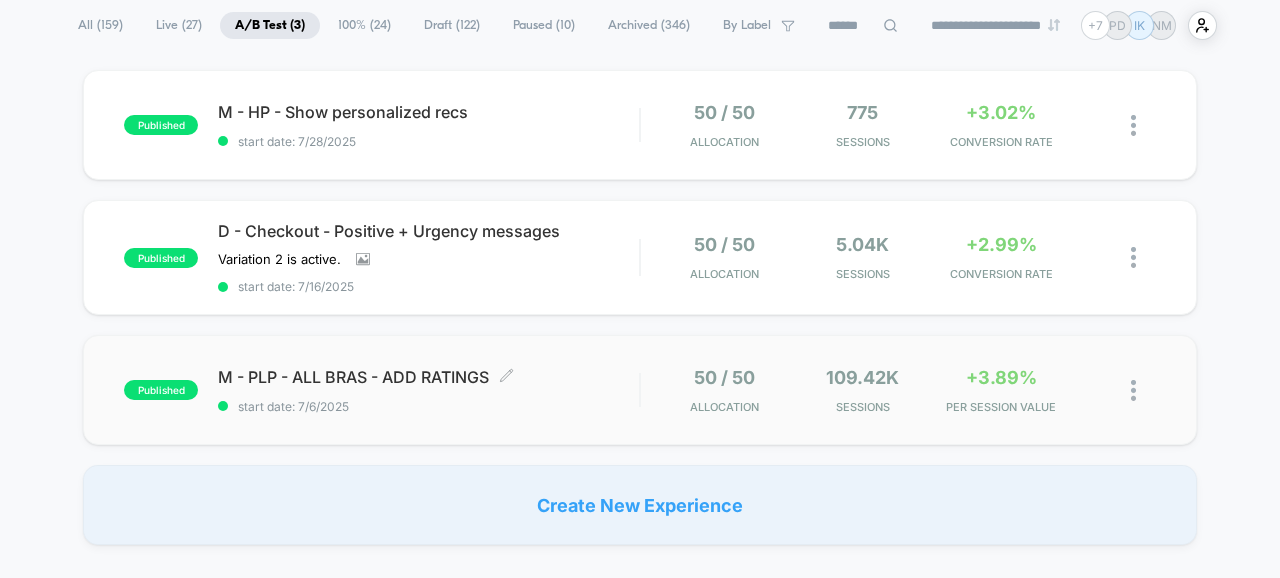 click on "M - PLP - ALL BRAS - ADD RATINGS Click to edit experience details Click to edit experience details start date: [DATE]" at bounding box center (428, 390) 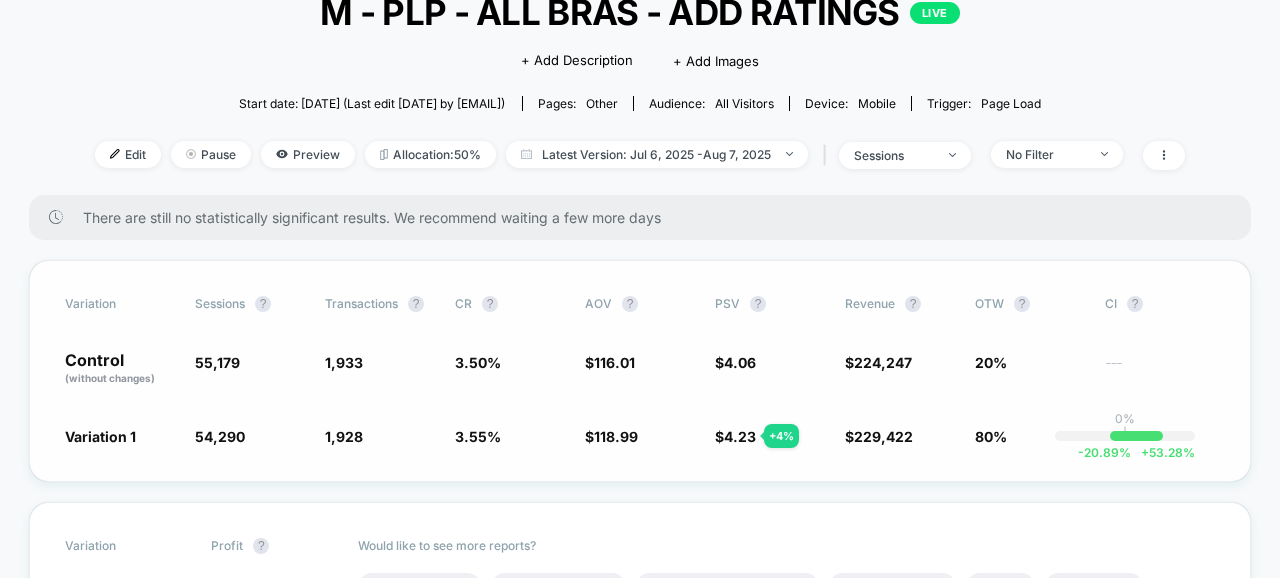 scroll, scrollTop: 0, scrollLeft: 0, axis: both 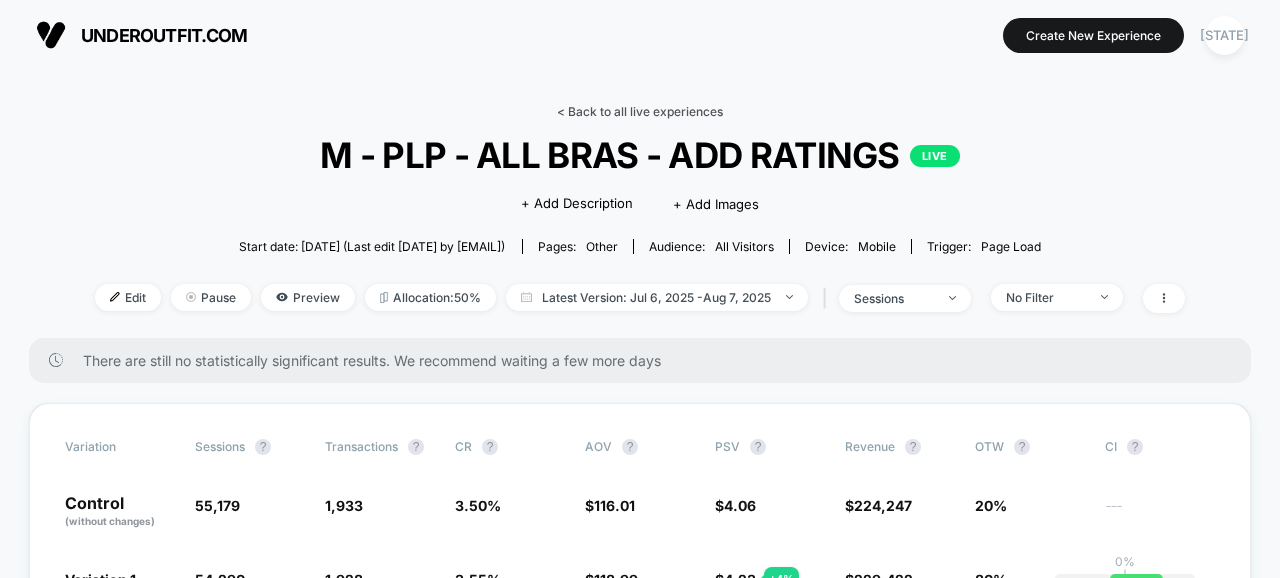 click on "< Back to all live experiences" at bounding box center (640, 111) 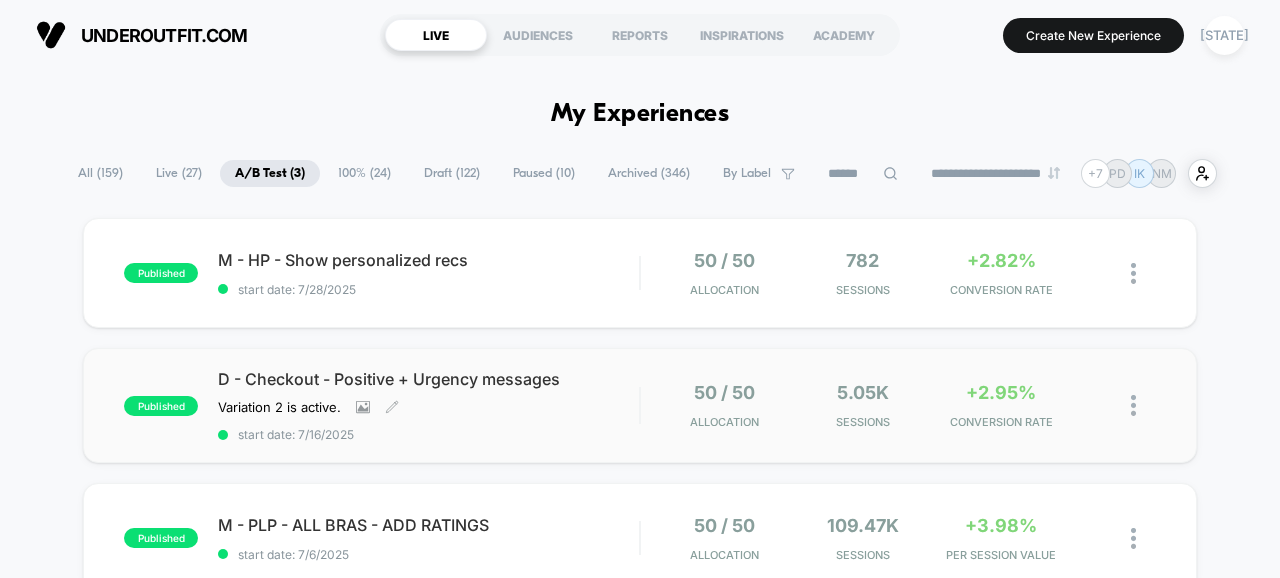 click on "D - Checkout - Positive + Urgency messages Variation 2 is active. Click to view images Click to edit experience details Variation 2 is active. start date: 7/16/2025" at bounding box center [428, 405] 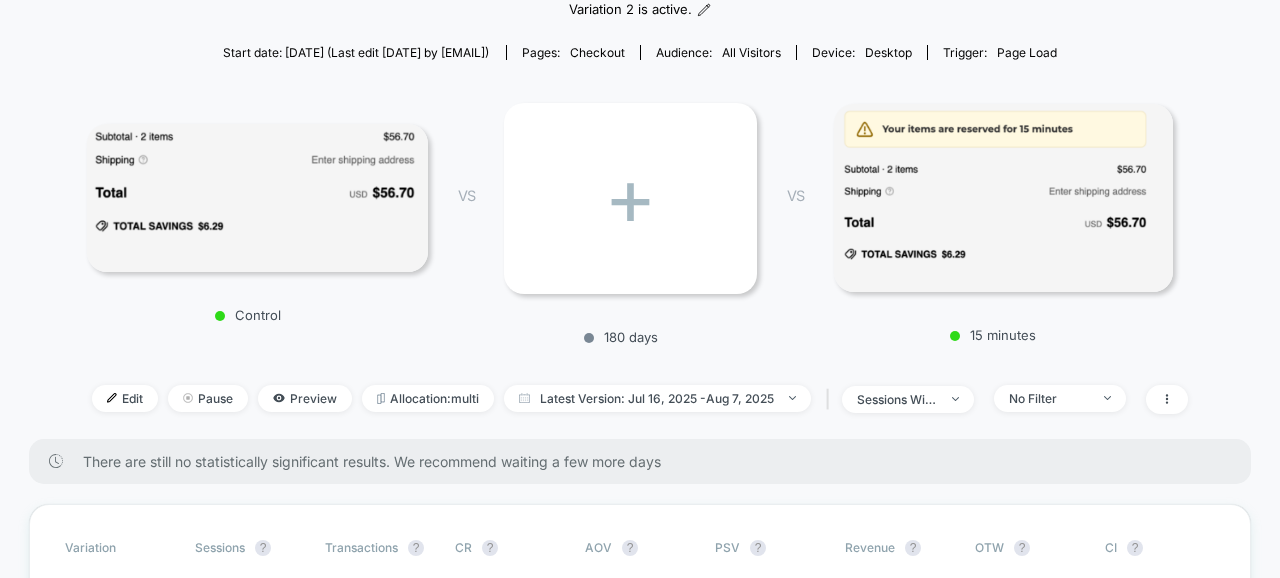 scroll, scrollTop: 204, scrollLeft: 0, axis: vertical 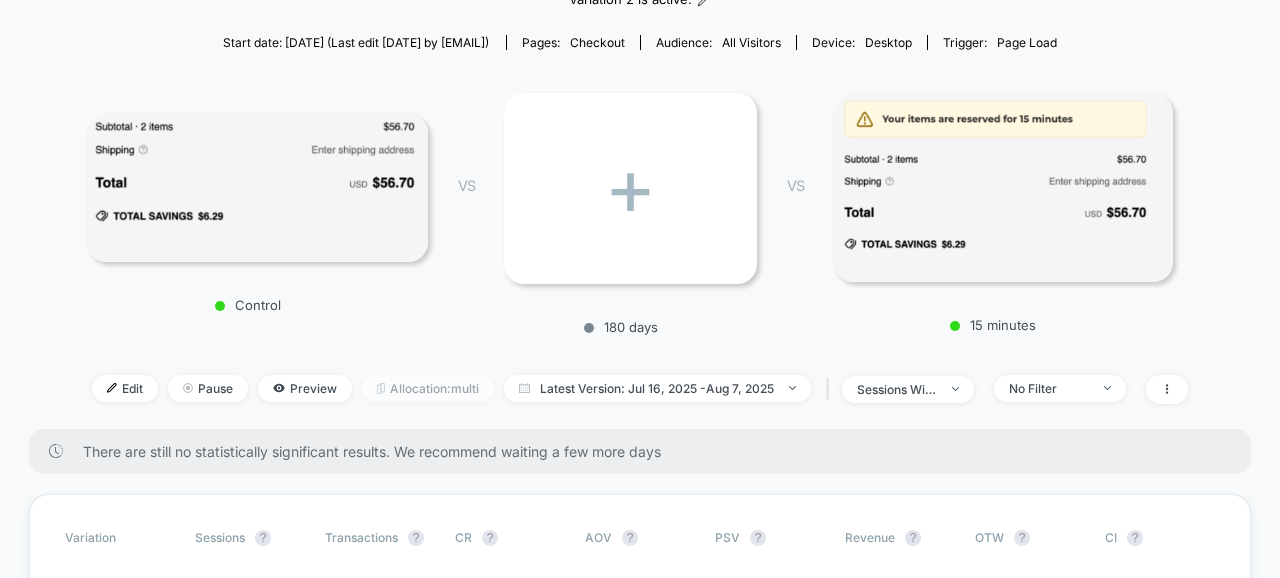 click on "Allocation:  multi" at bounding box center (428, 388) 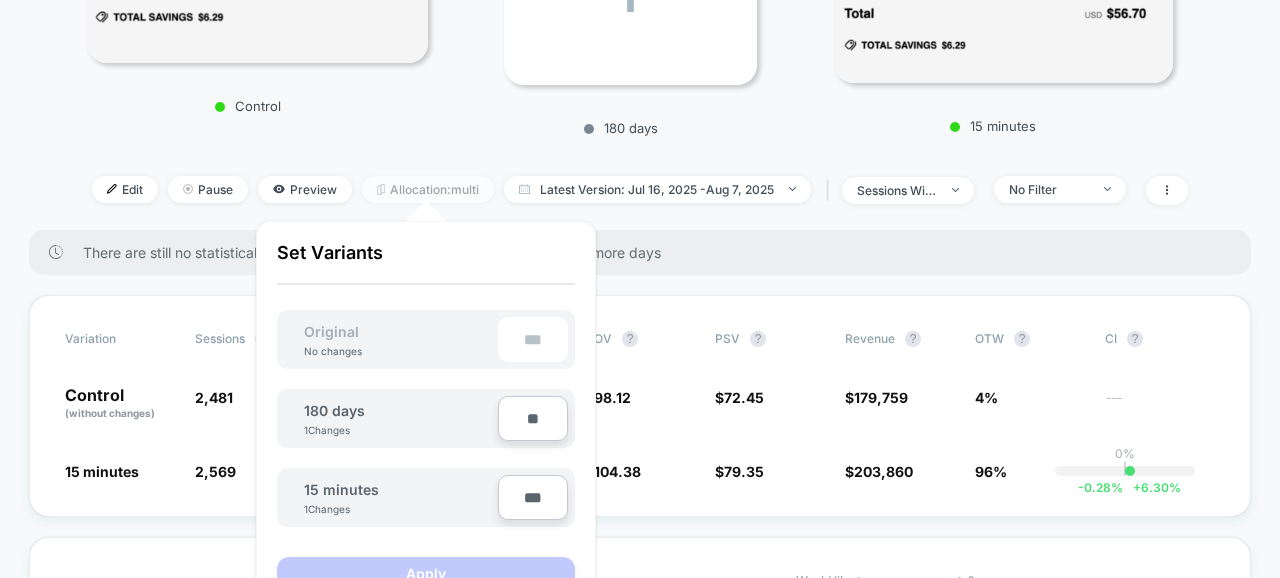 scroll, scrollTop: 411, scrollLeft: 0, axis: vertical 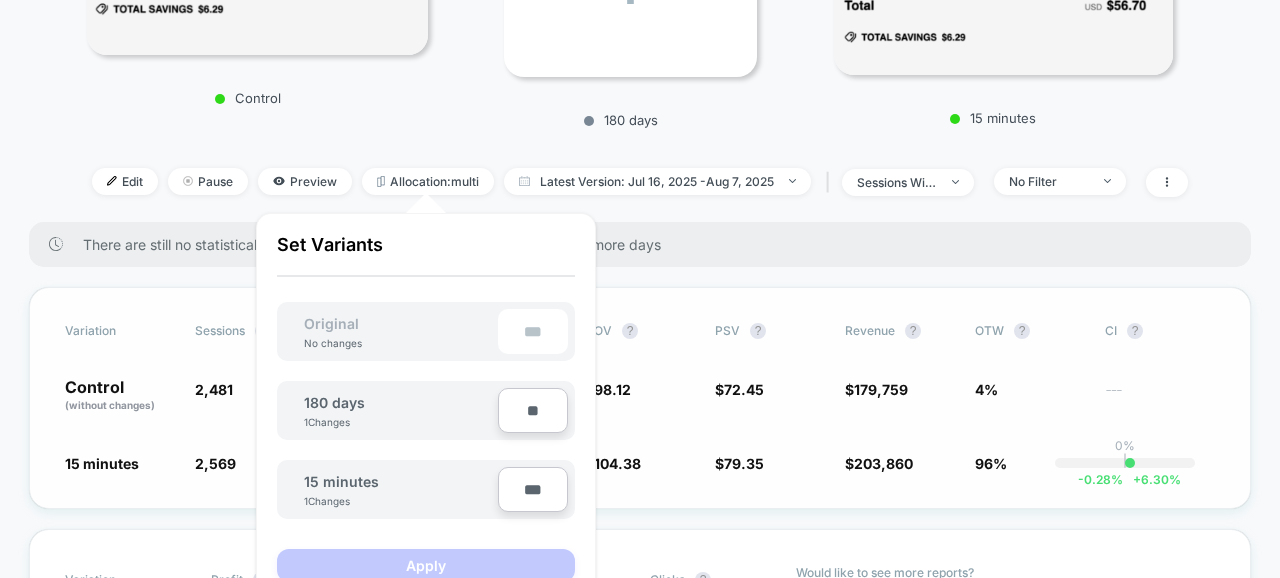 drag, startPoint x: 510, startPoint y: 488, endPoint x: 618, endPoint y: 481, distance: 108.226616 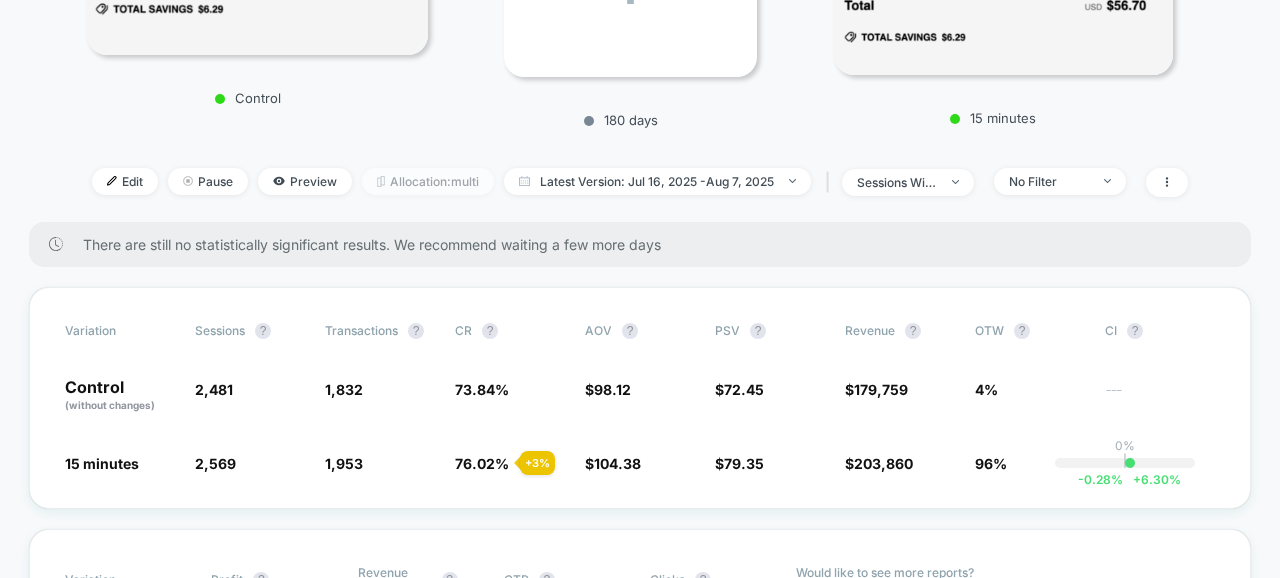 click on "Allocation:  multi" at bounding box center [428, 181] 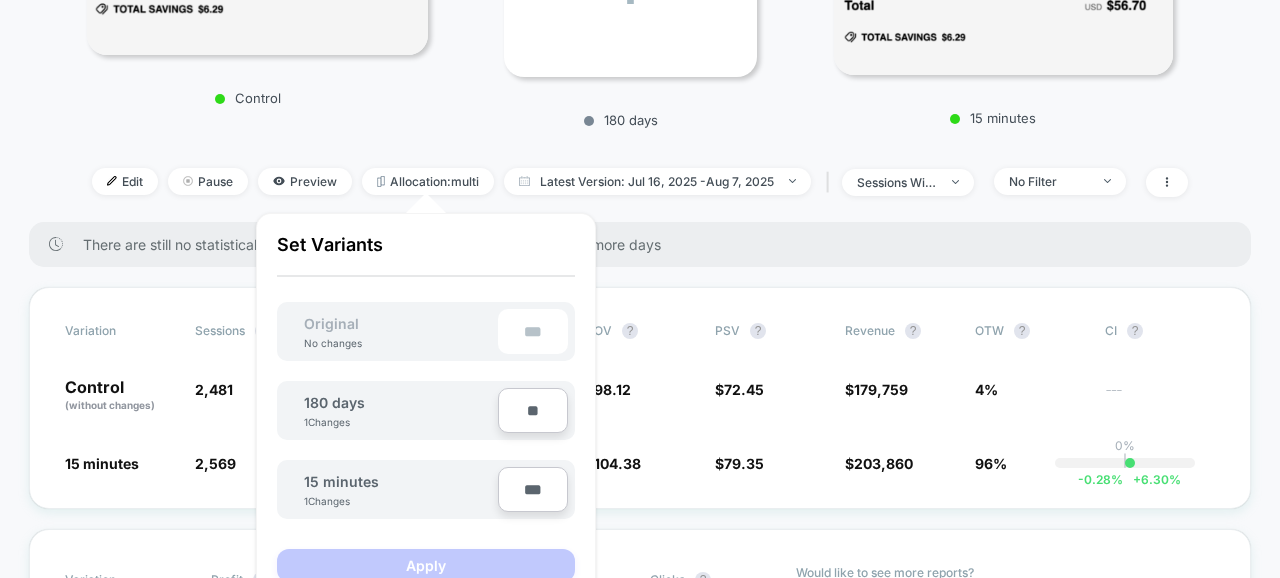 click on "Control VS + 180 days VS 15 minutes" at bounding box center (629, 0) 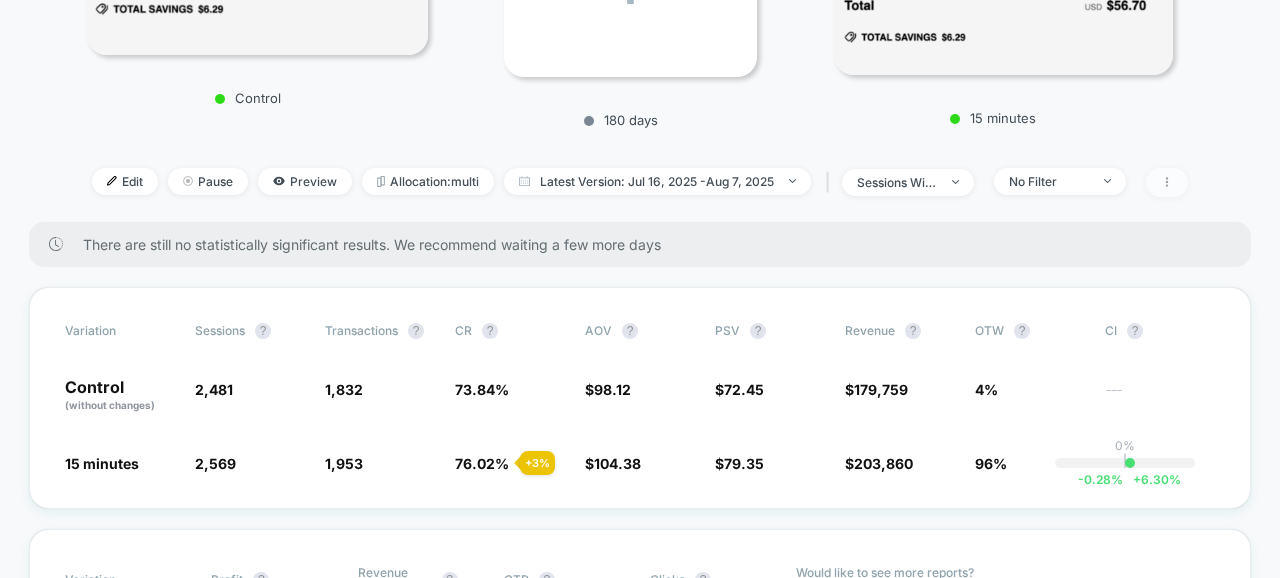 click 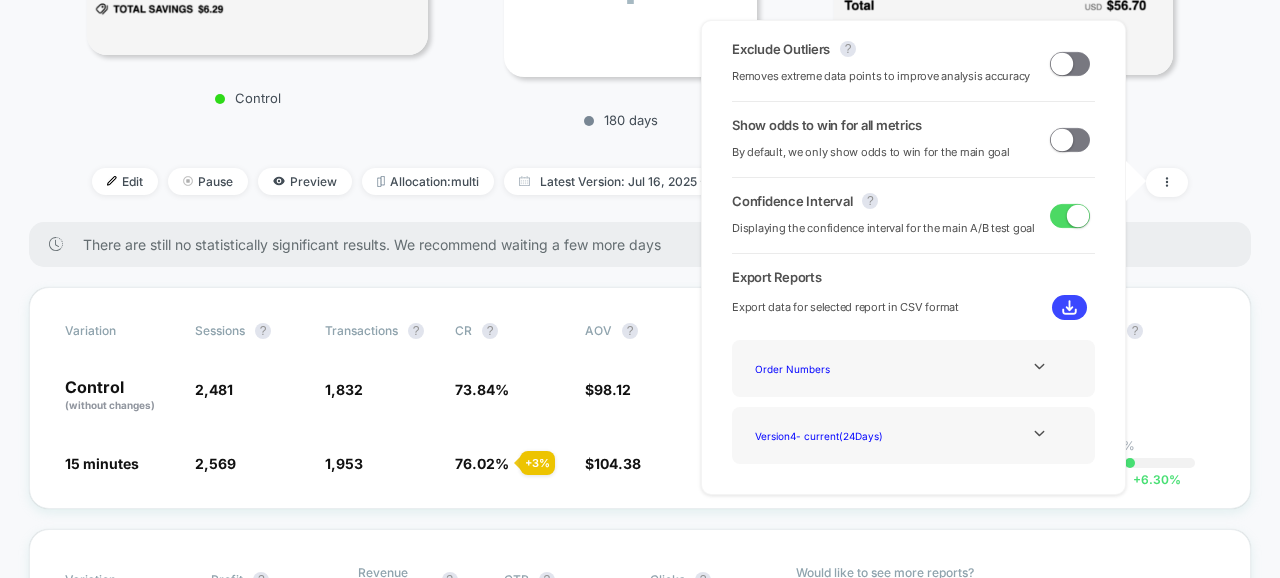 click on "< Back to all live experiences  D - Checkout - Positive + Urgency messages LIVE Variation 2 is active. Click to view images Click to edit experience details Variation 2 is active. Start date: [DATE] (Last edit [DATE] by [EMAIL]) Pages: checkout Audience: All Visitors Device: desktop Trigger: Page Load Control VS + 180 days VS 15 minutes Edit Pause  Preview Allocation:  multi Latest Version:     Jul 16, 2025    -    Aug 7, 2025 |   sessions with impression   No Filter" at bounding box center [639, -43] 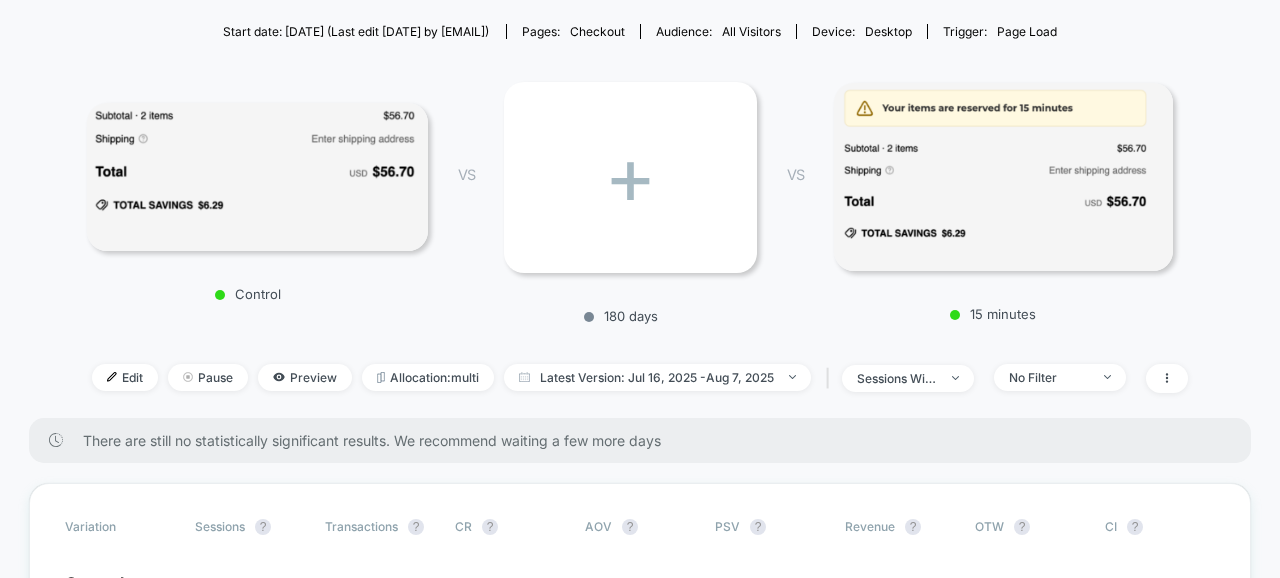 scroll, scrollTop: 217, scrollLeft: 0, axis: vertical 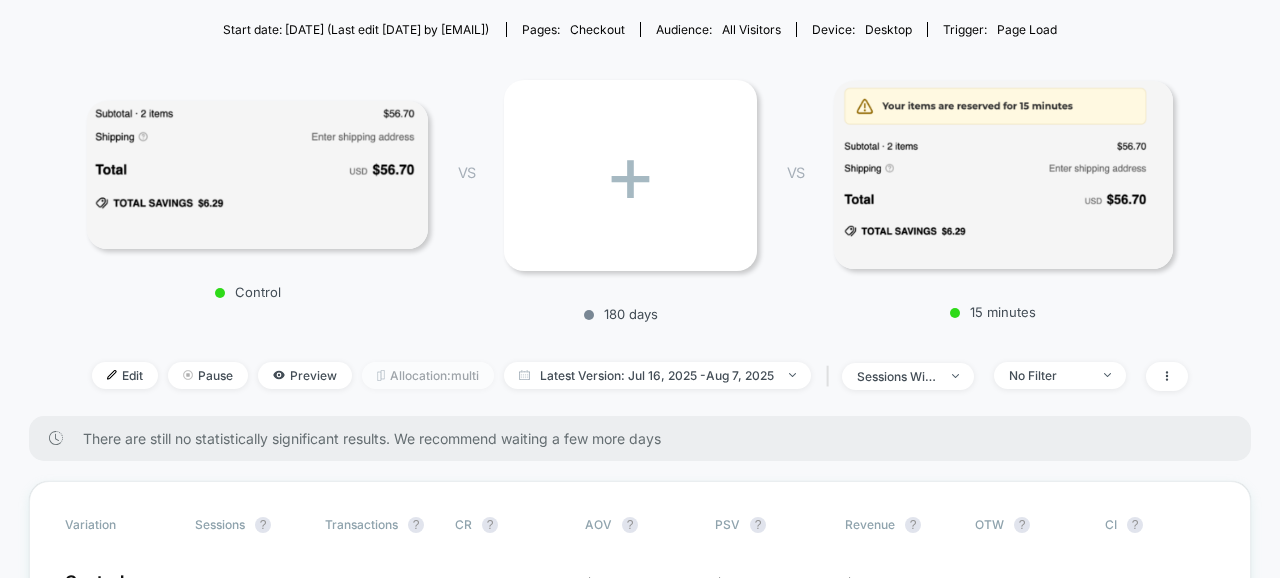 click on "Allocation:  multi" at bounding box center [428, 375] 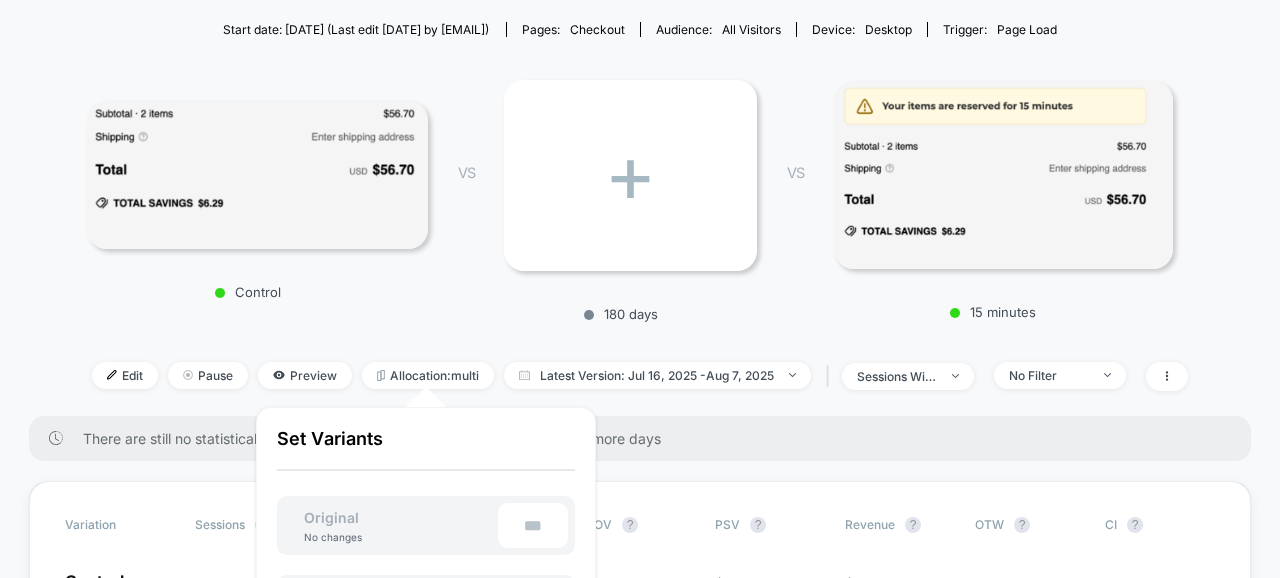 click on "Set Variants" at bounding box center [426, 449] 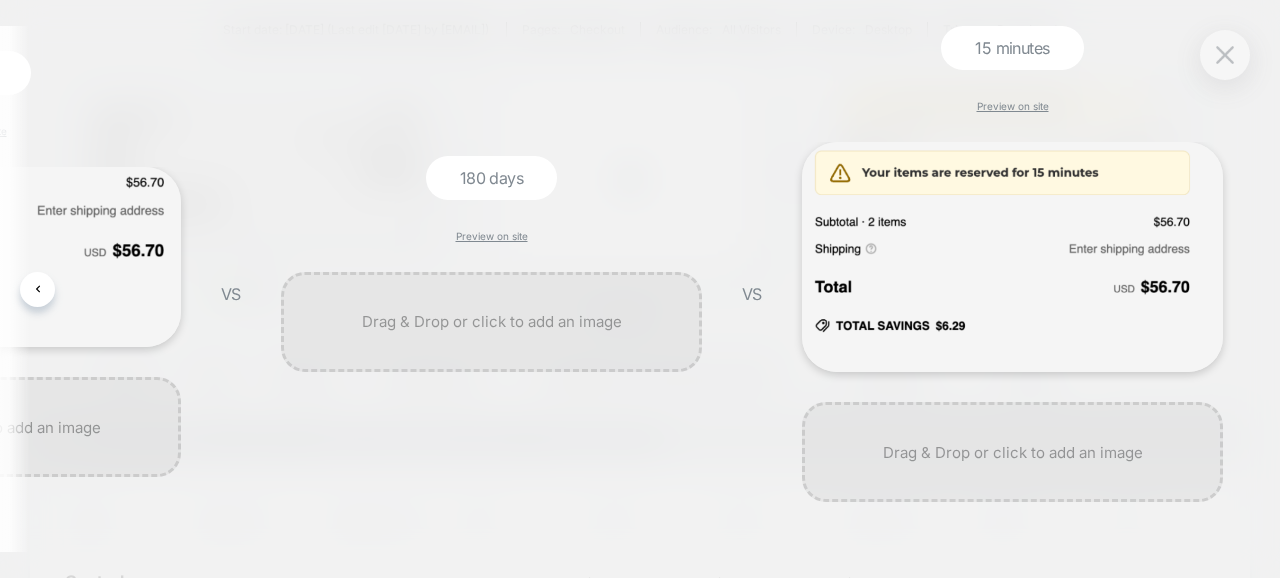 scroll, scrollTop: 0, scrollLeft: 333, axis: horizontal 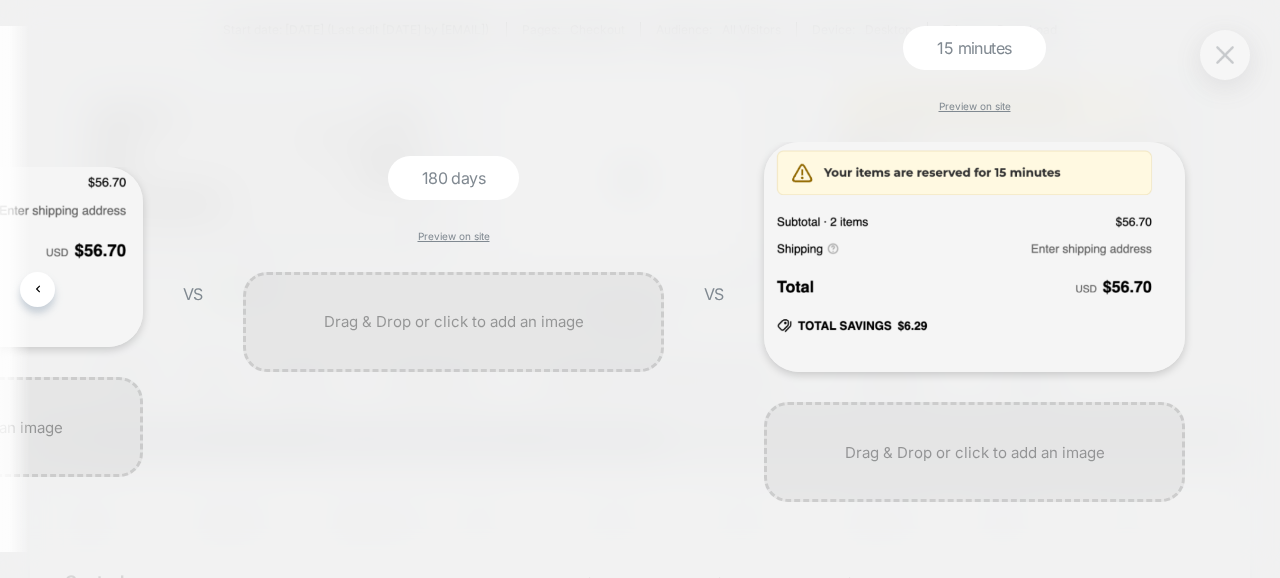click at bounding box center [1225, 55] 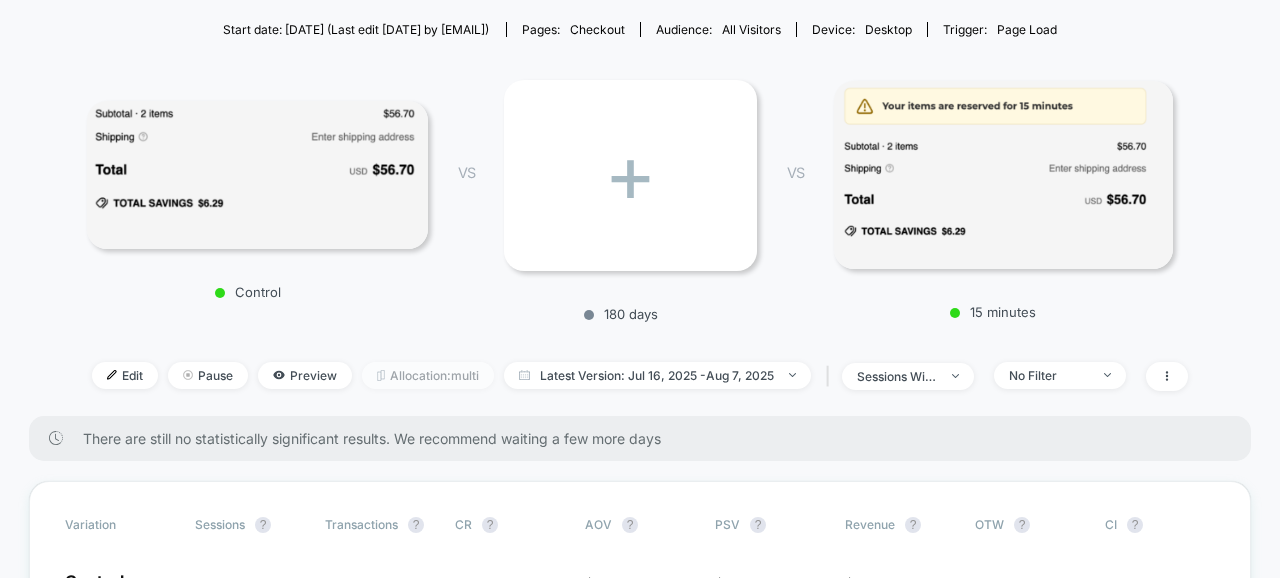 click on "Allocation:  multi" at bounding box center (428, 375) 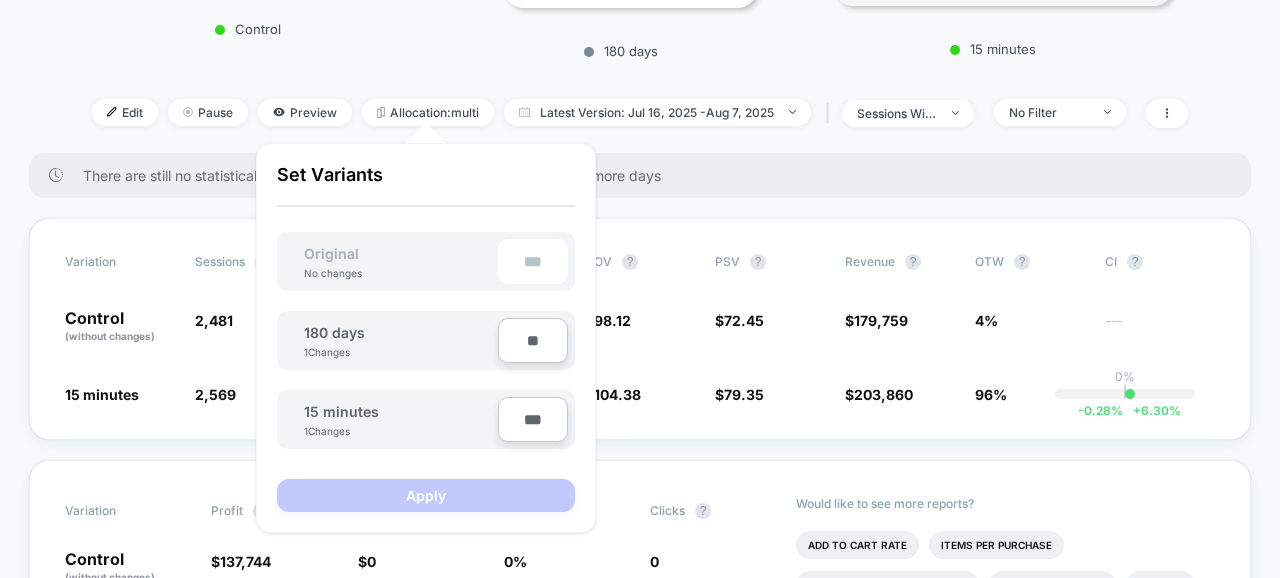 scroll, scrollTop: 482, scrollLeft: 0, axis: vertical 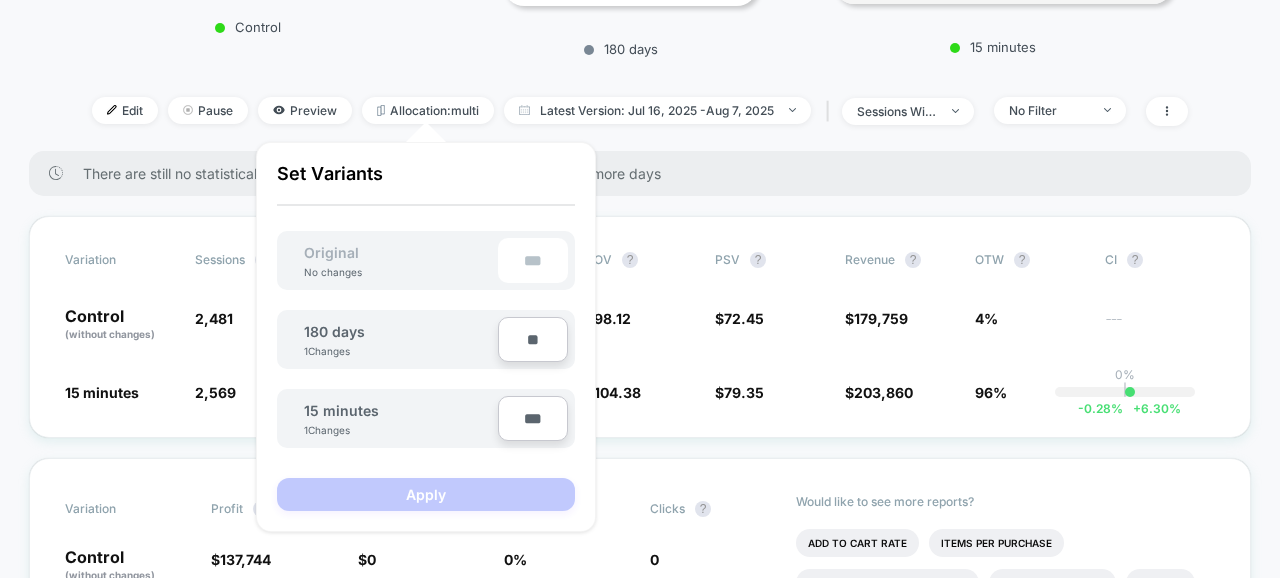 click on "***" at bounding box center [533, 418] 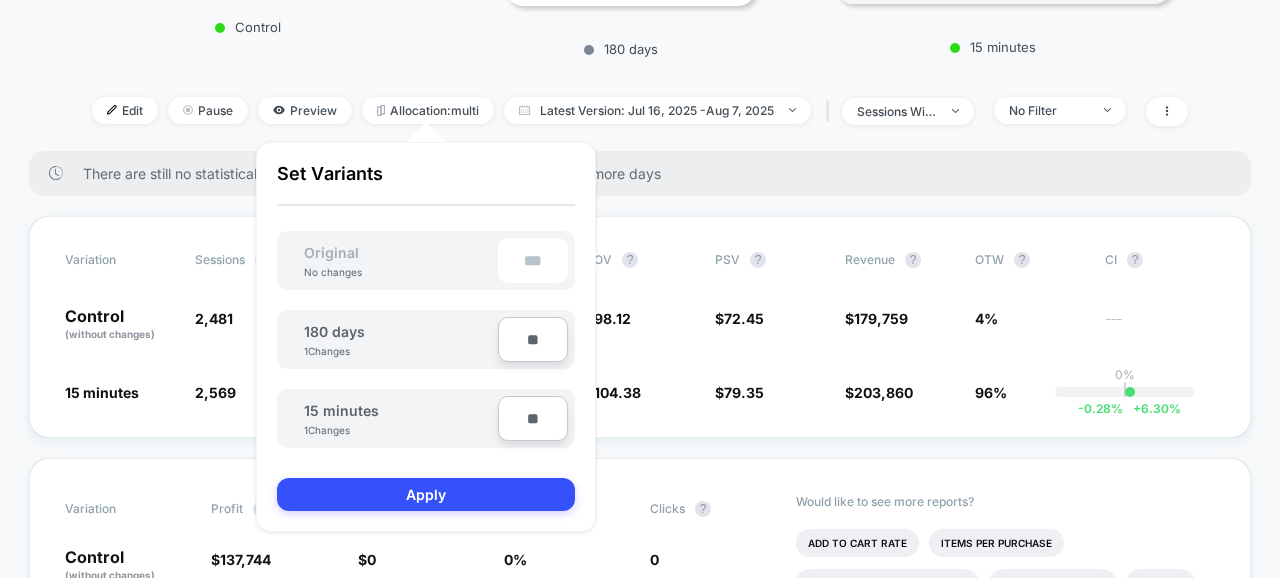 type on "***" 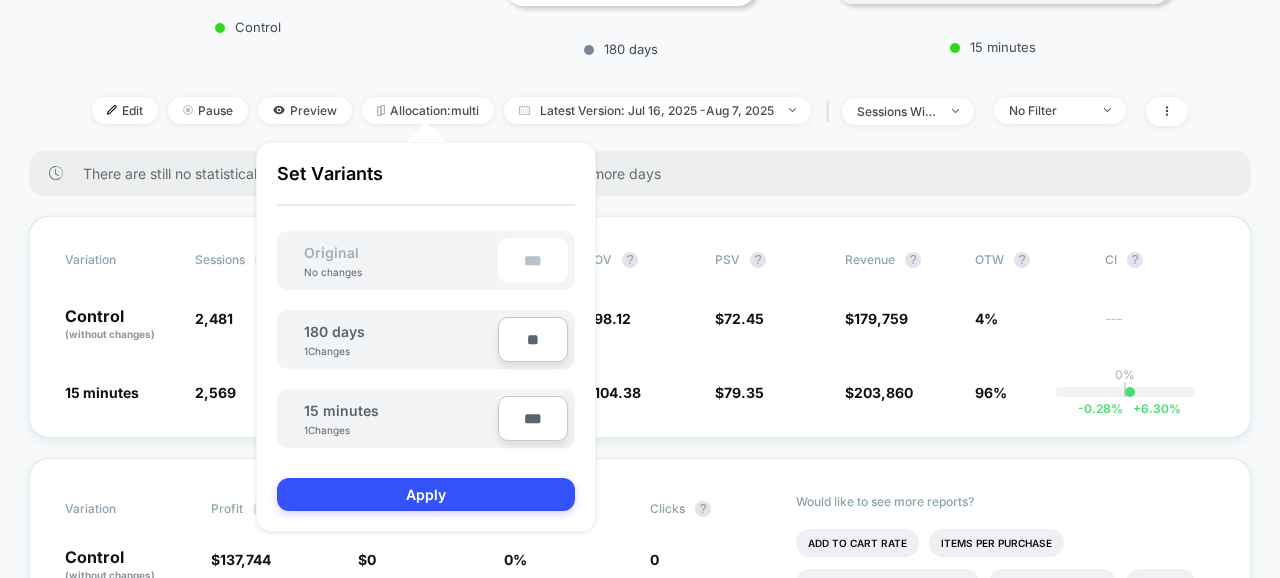 type on "**" 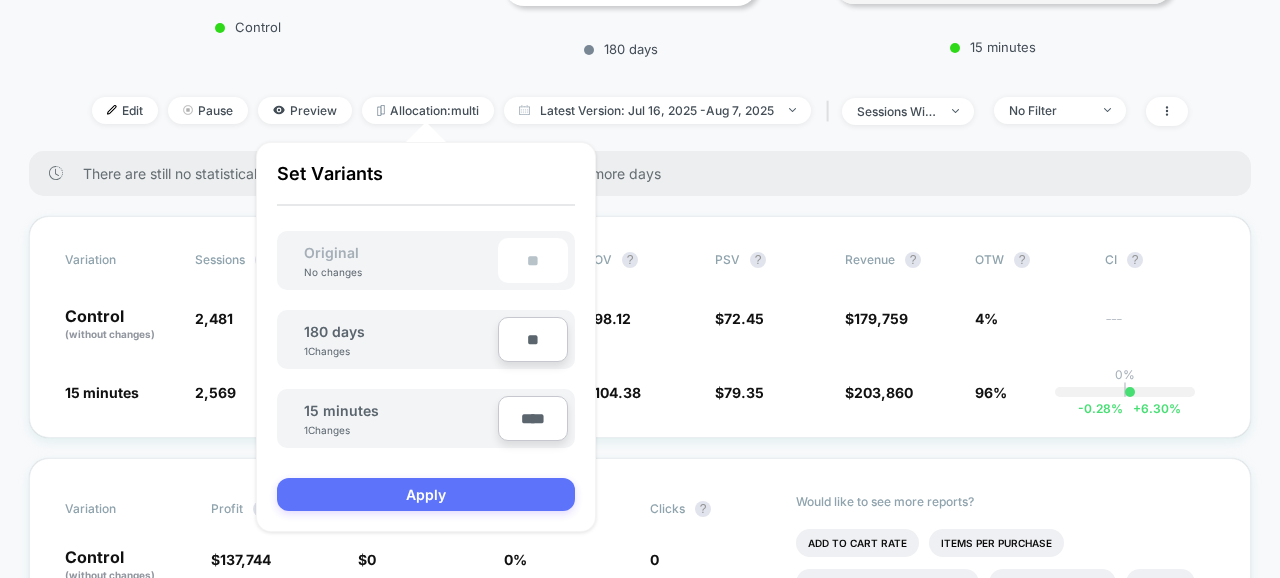 type on "****" 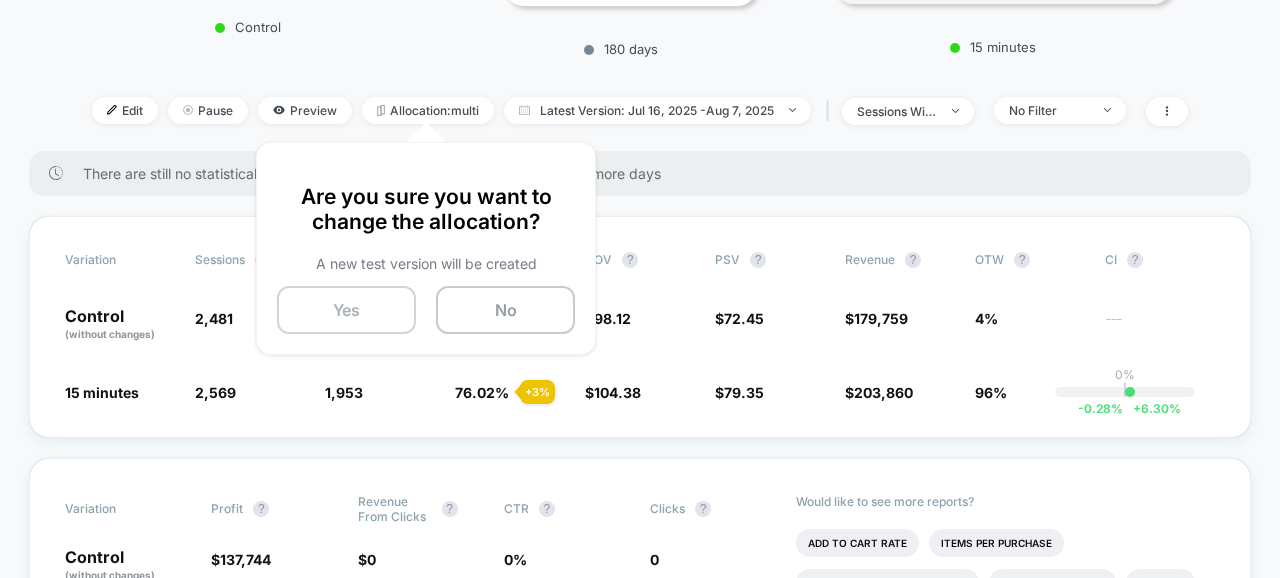 click on "Yes" at bounding box center [346, 310] 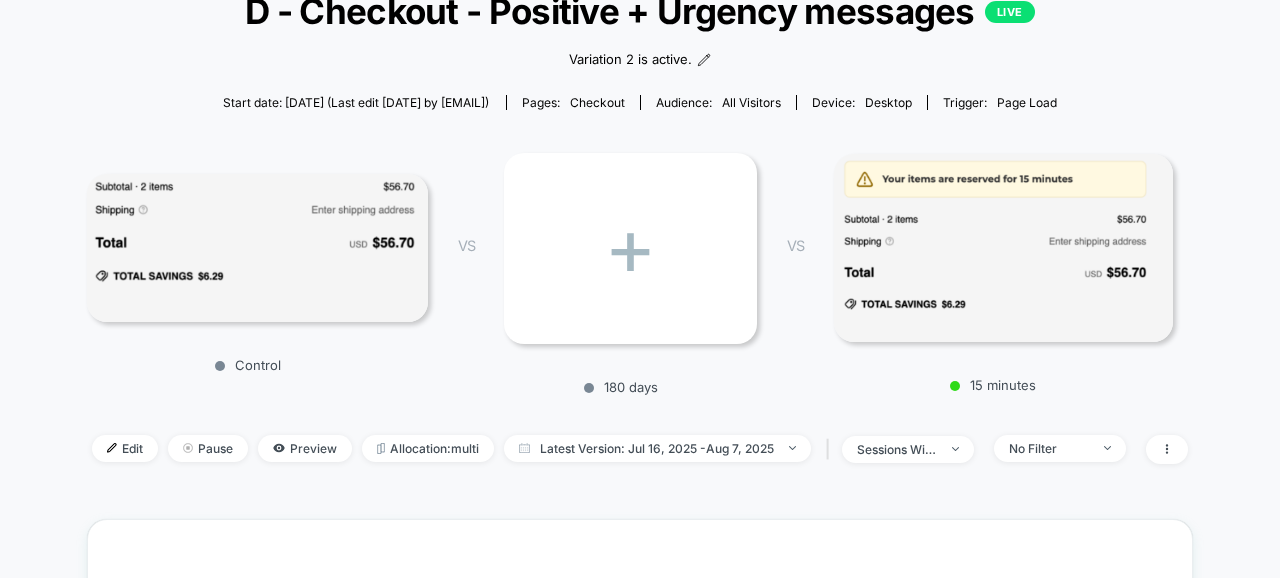 scroll, scrollTop: 0, scrollLeft: 0, axis: both 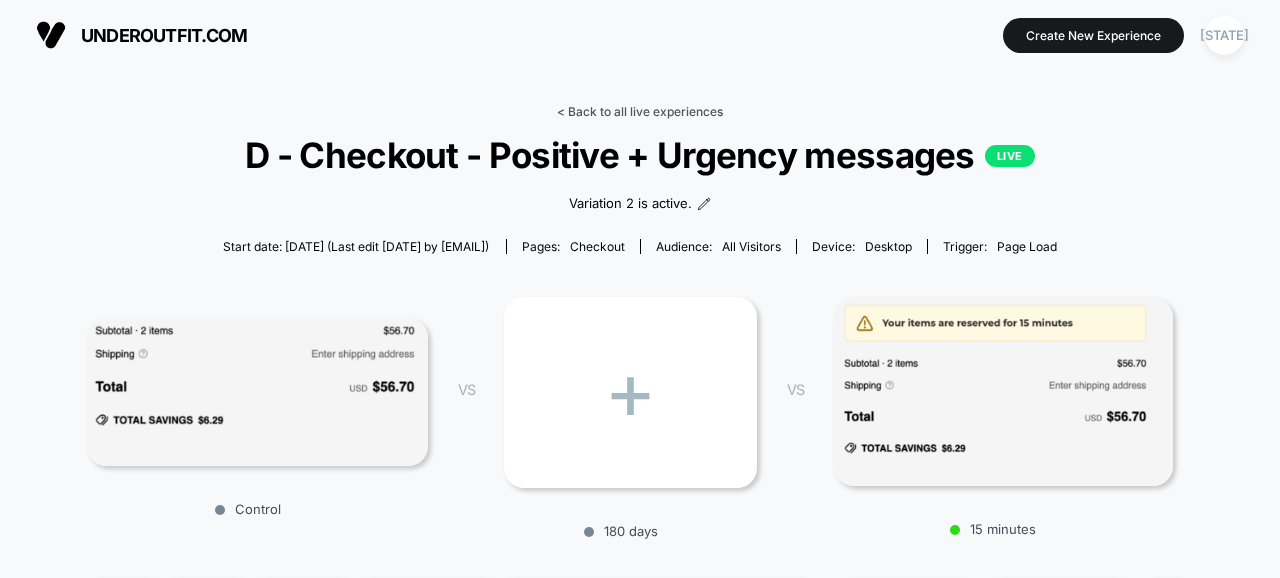 click on "< Back to all live experiences" at bounding box center (640, 111) 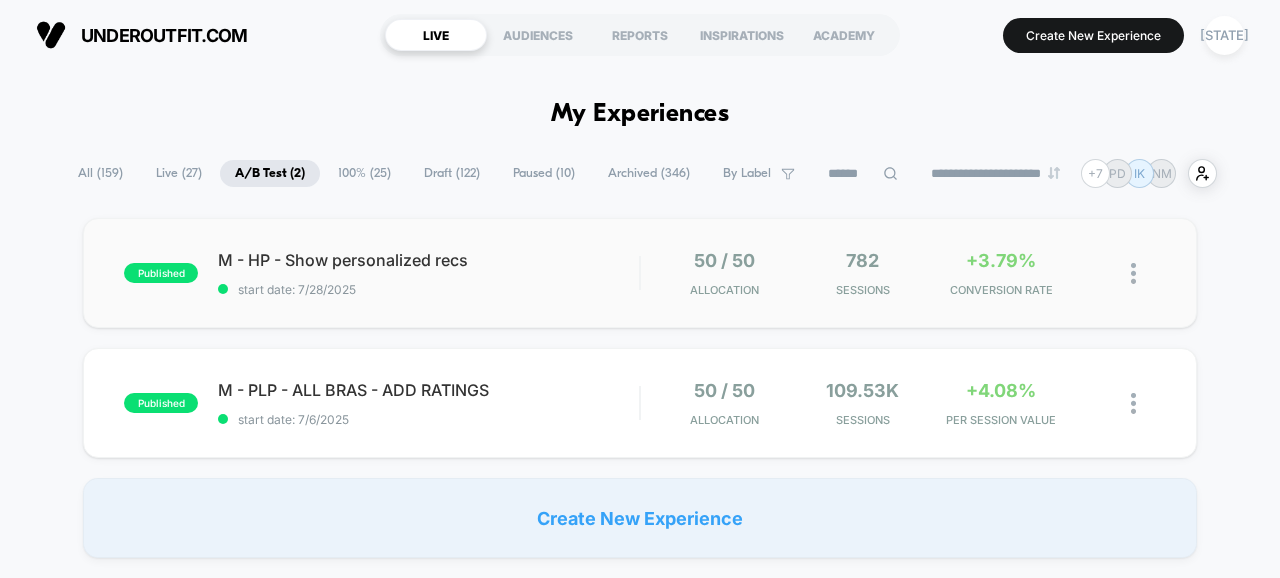click on "published M - HP - Show personalized recs start date: [DATE] 50 / 50 Allocation 782 Sessions +3.79% CONVERSION RATE" at bounding box center [640, 273] 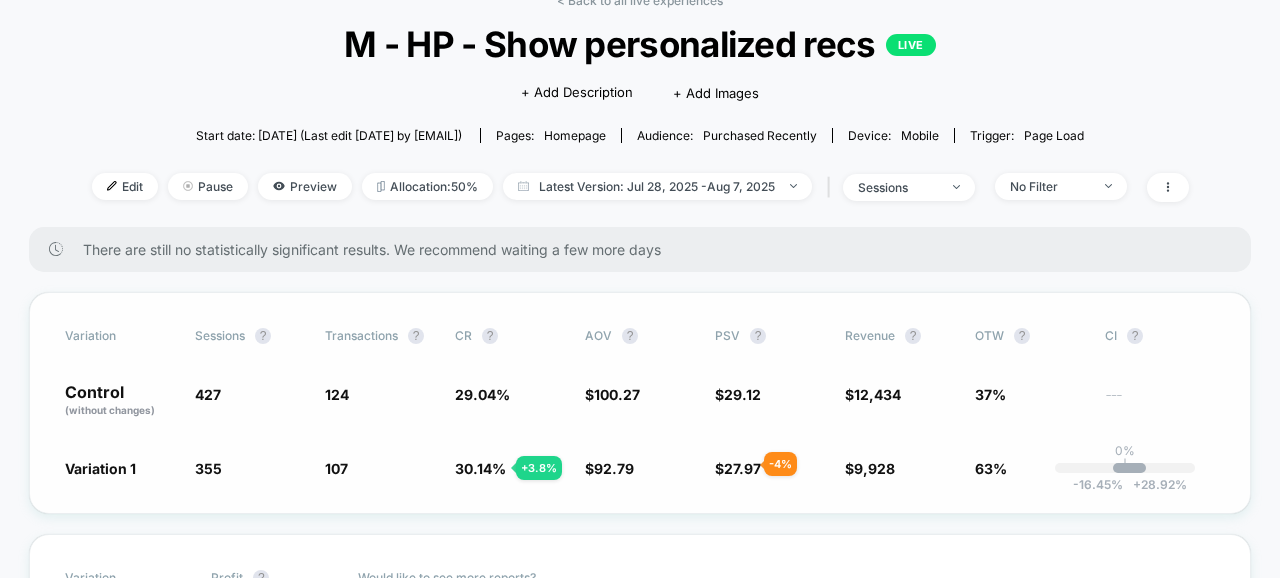 scroll, scrollTop: 0, scrollLeft: 0, axis: both 